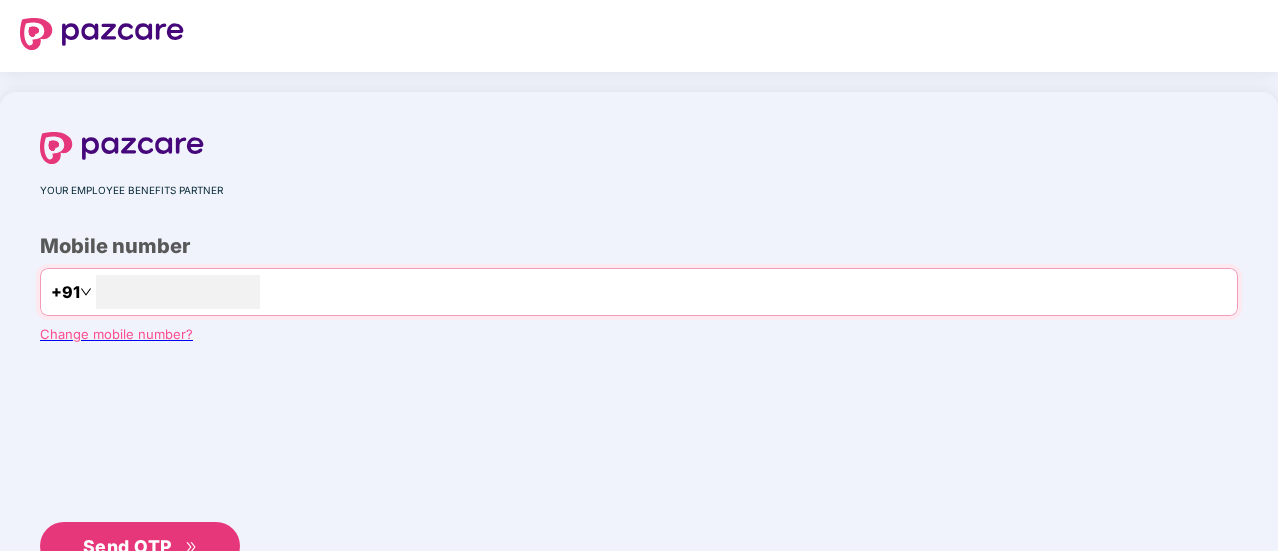 scroll, scrollTop: 109, scrollLeft: 0, axis: vertical 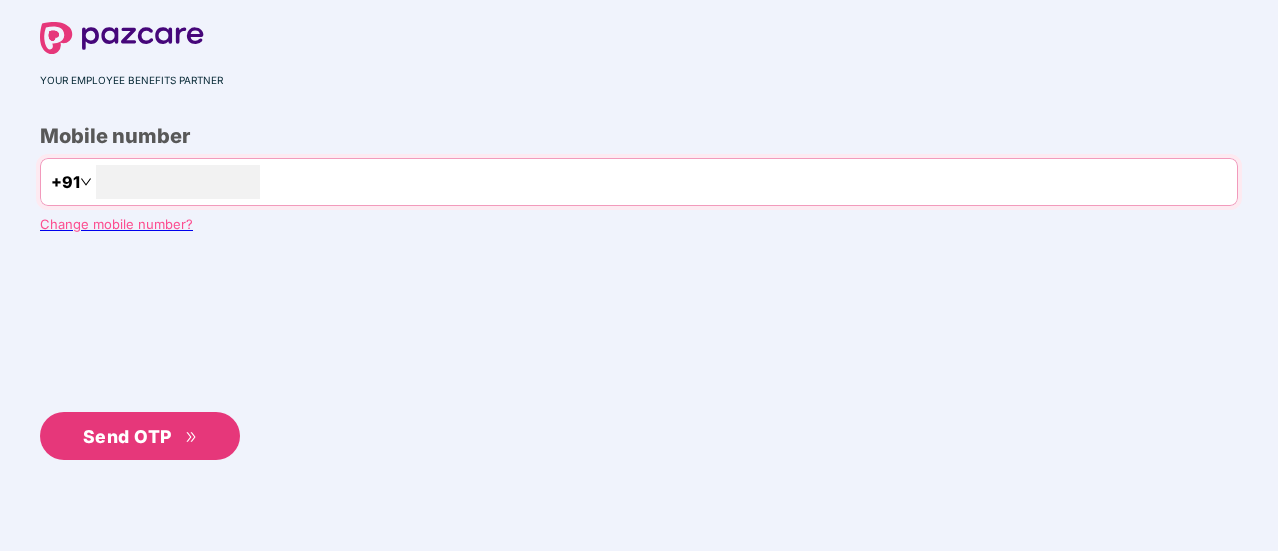 type on "**********" 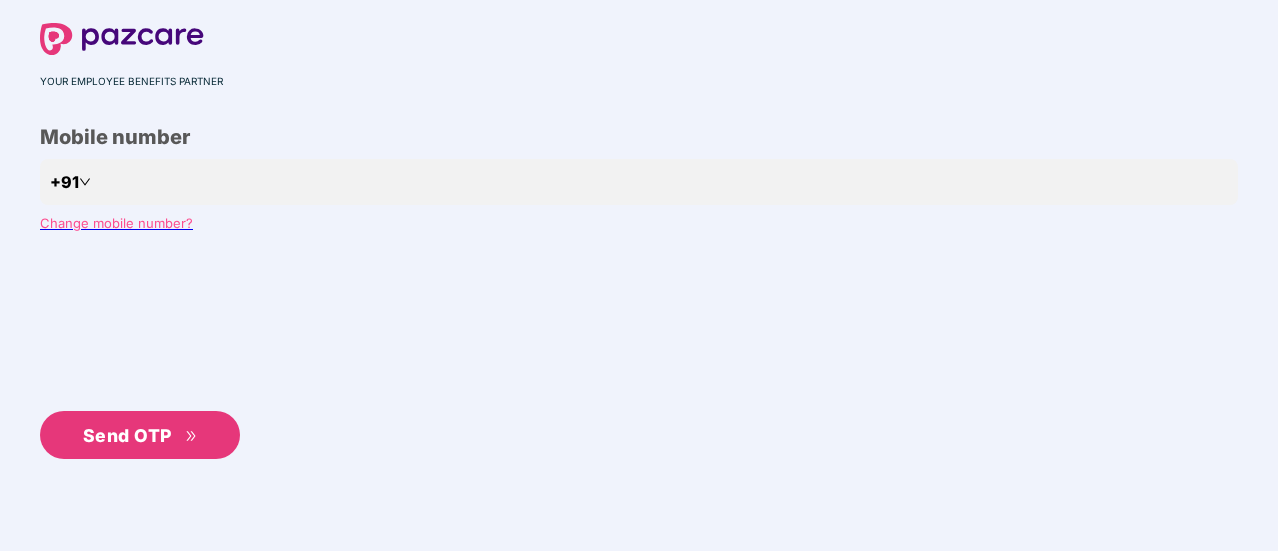 click on "Send OTP" at bounding box center [140, 435] 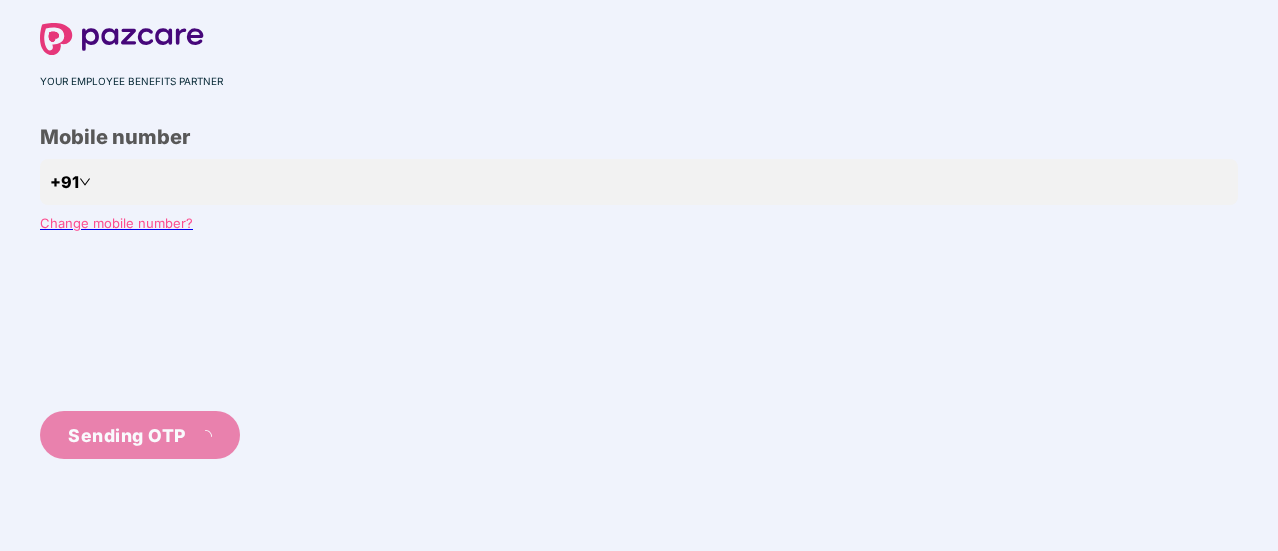 scroll, scrollTop: 100, scrollLeft: 0, axis: vertical 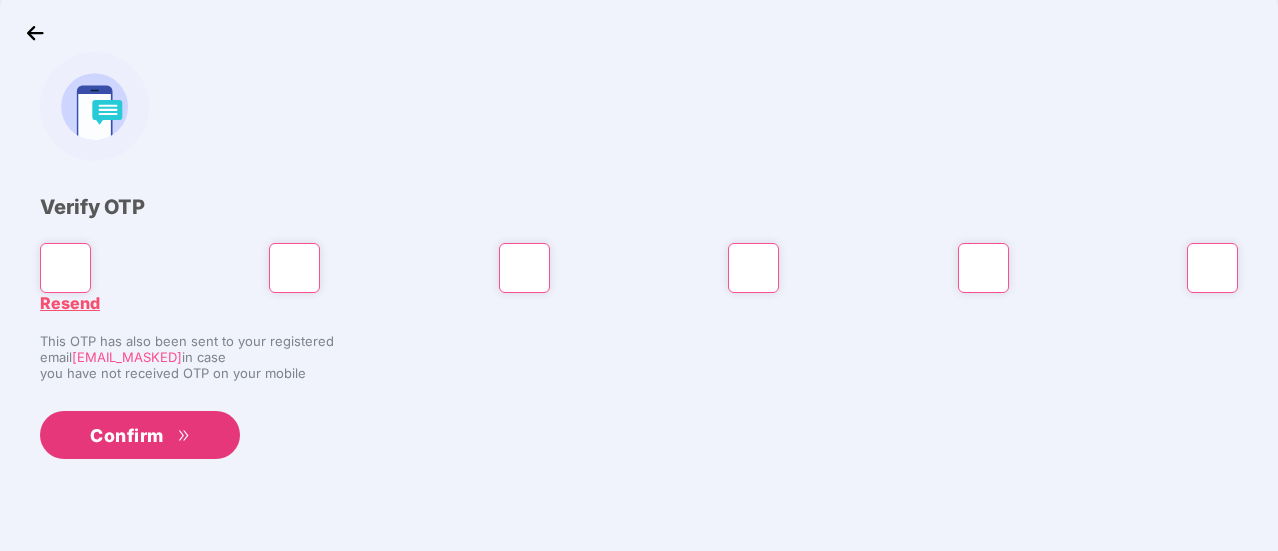 click at bounding box center [8, 682] 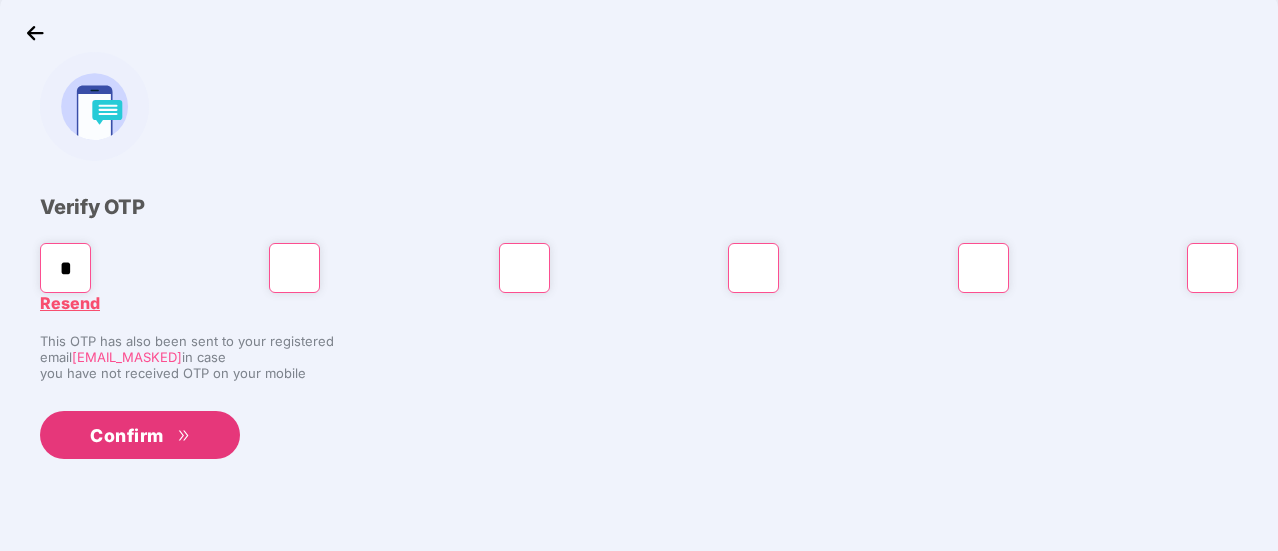 type on "*" 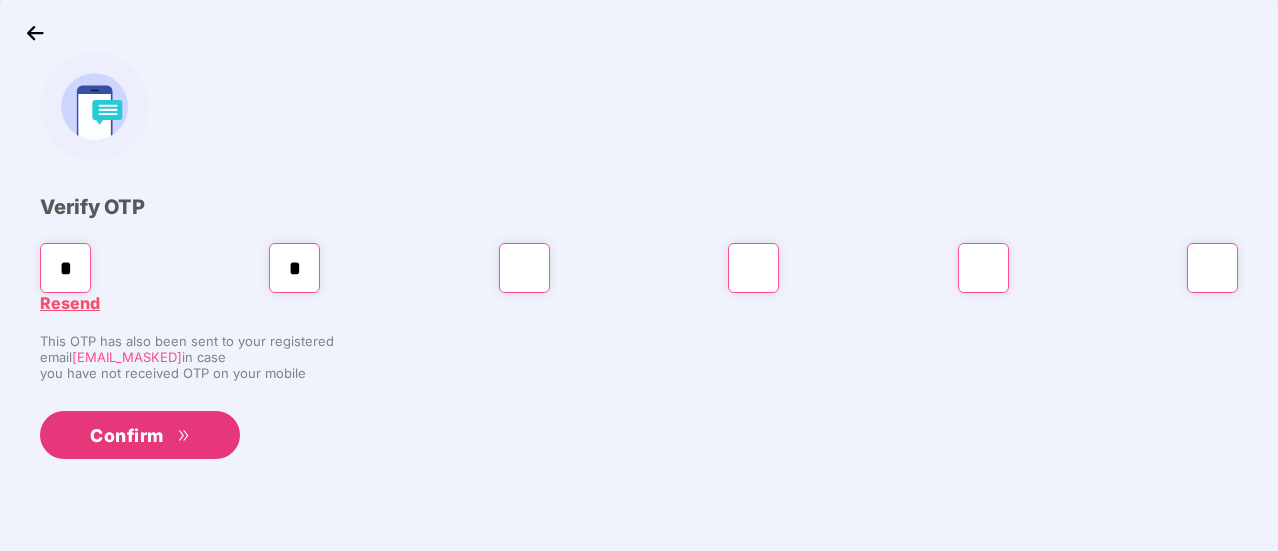 type on "*" 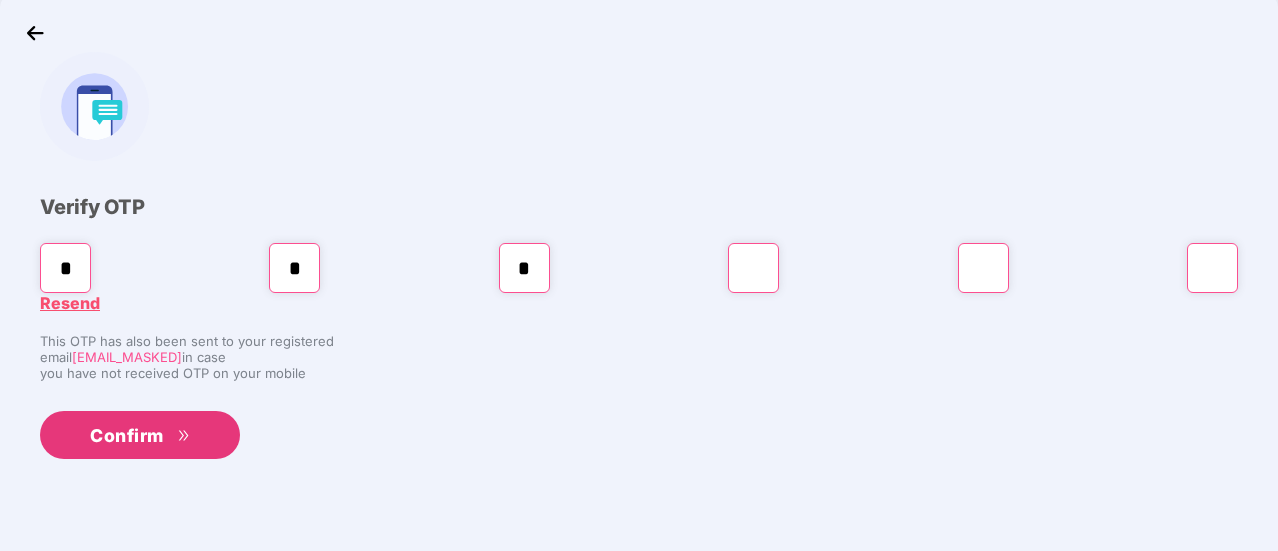 type on "*" 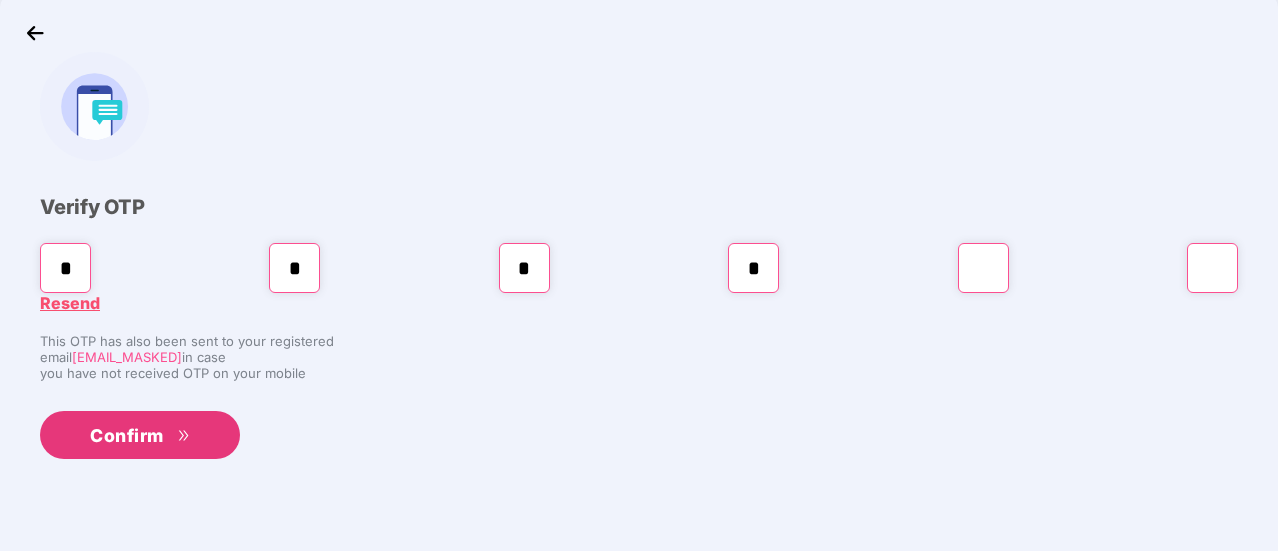 type on "*" 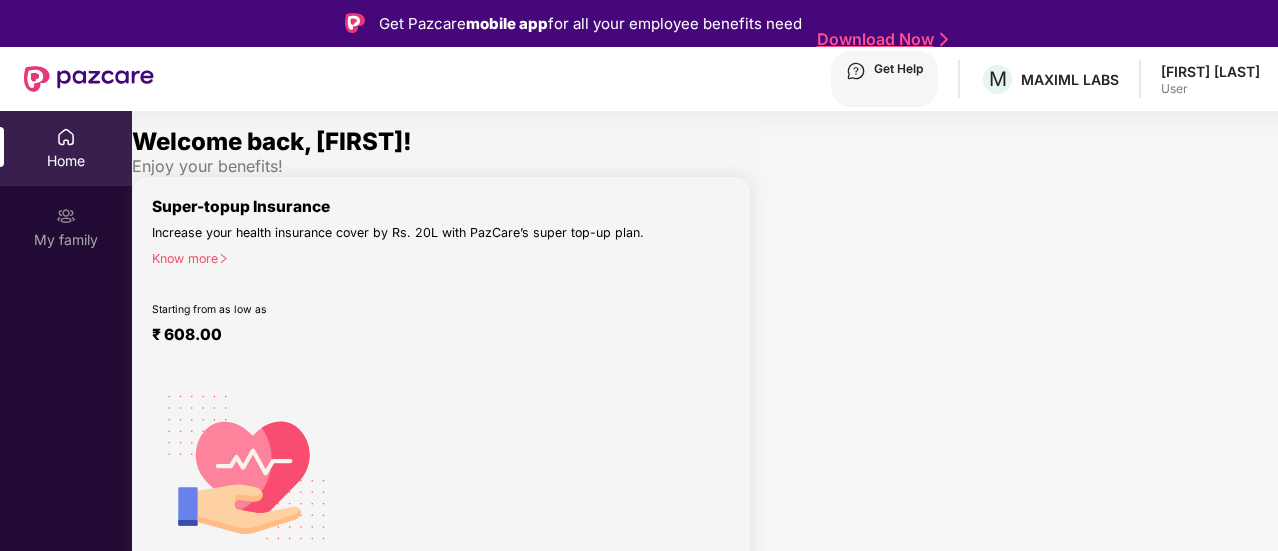 scroll, scrollTop: 0, scrollLeft: 0, axis: both 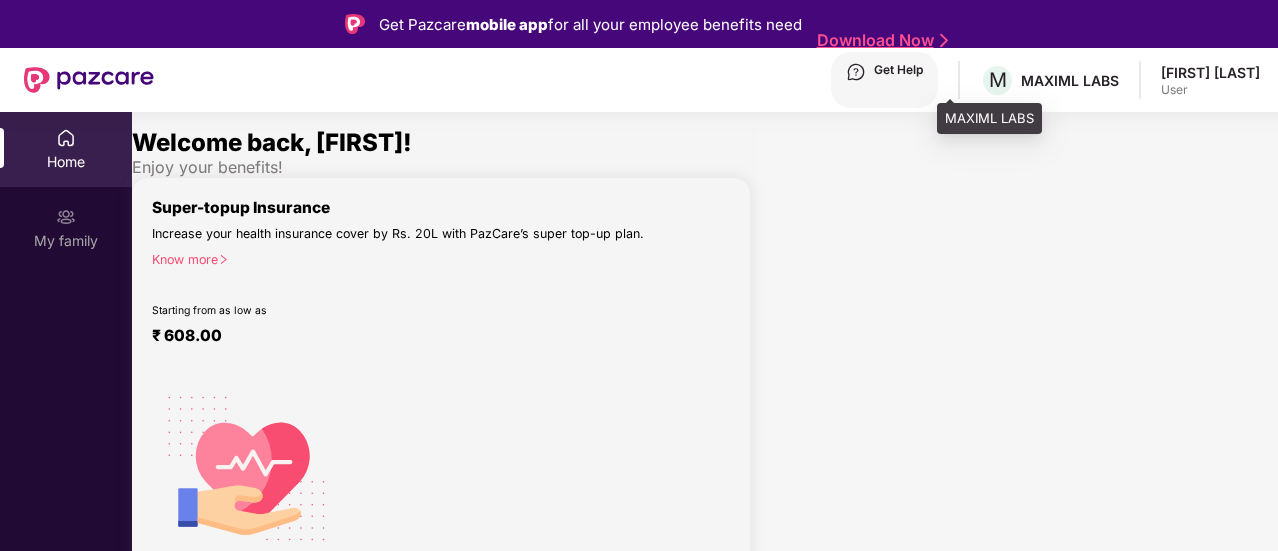 click on "MAXIML LABS" at bounding box center [1070, 80] 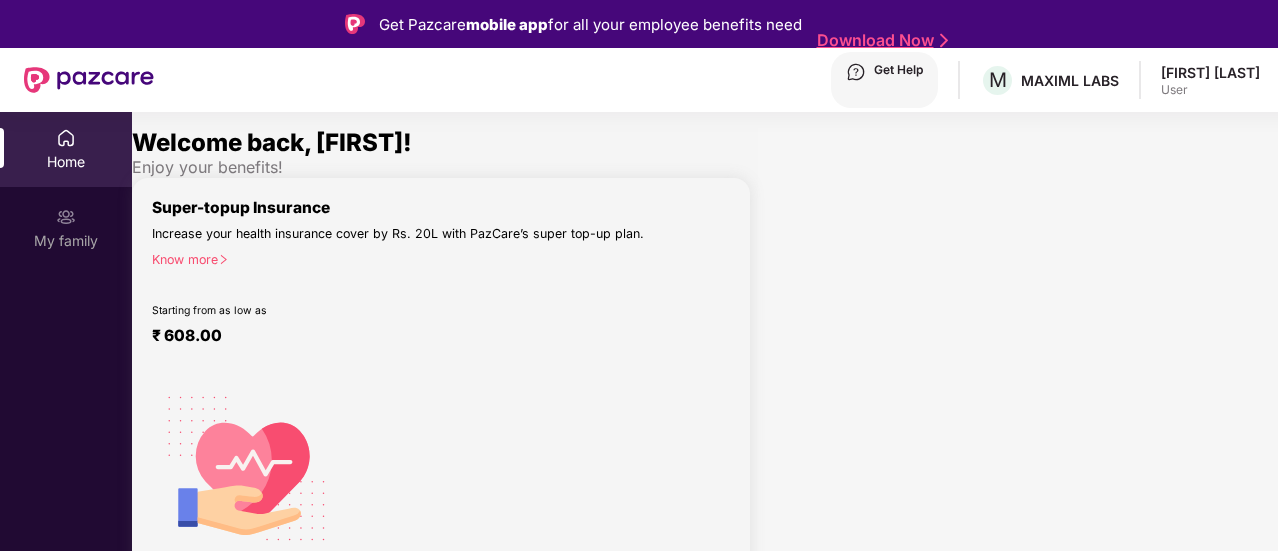 click on "User" at bounding box center (1210, 90) 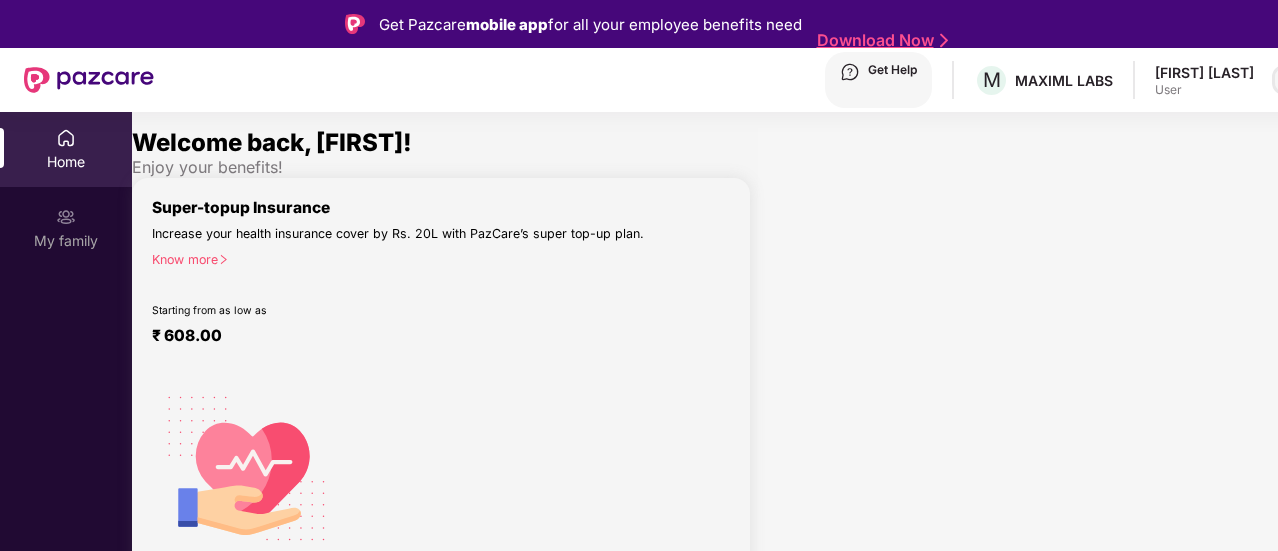 click at bounding box center [1287, 80] 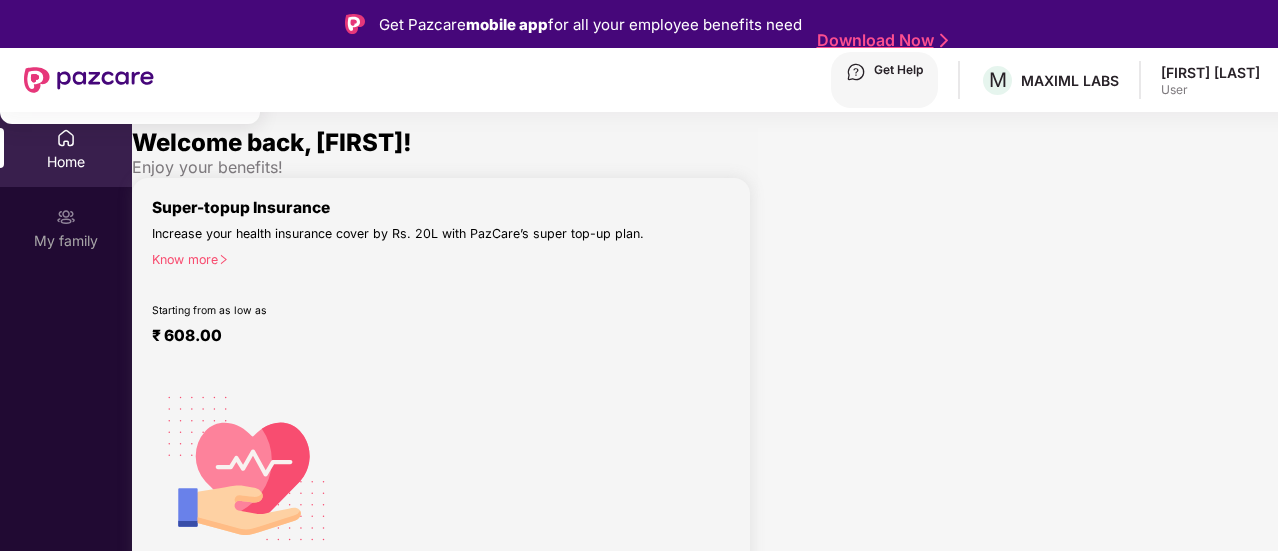 click on "[FIRST] [LAST]" at bounding box center (105, 86) 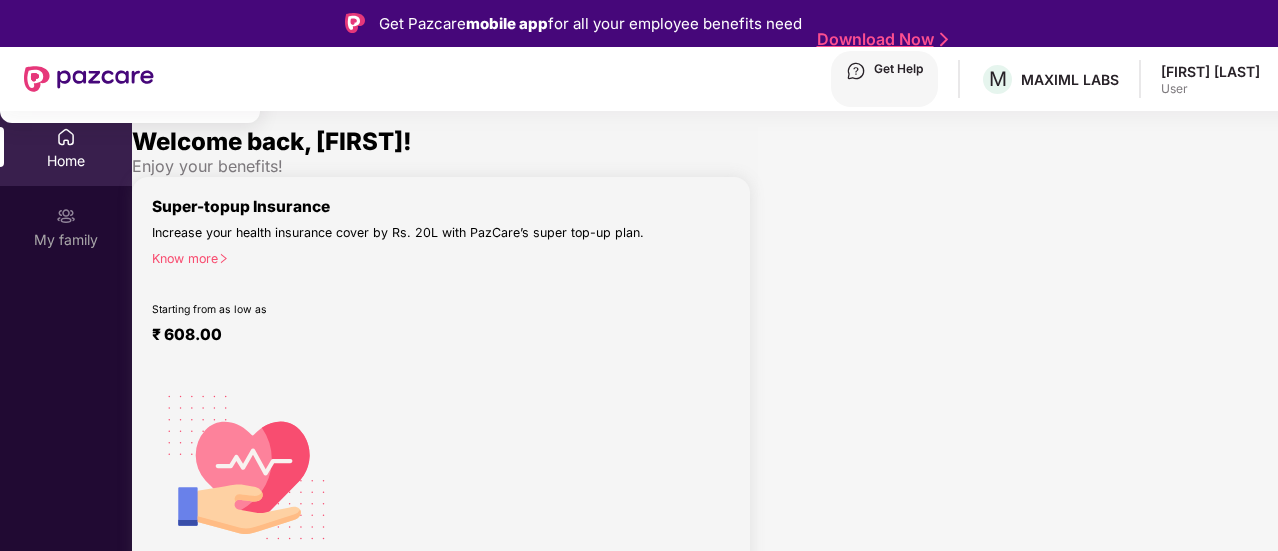 scroll, scrollTop: 112, scrollLeft: 0, axis: vertical 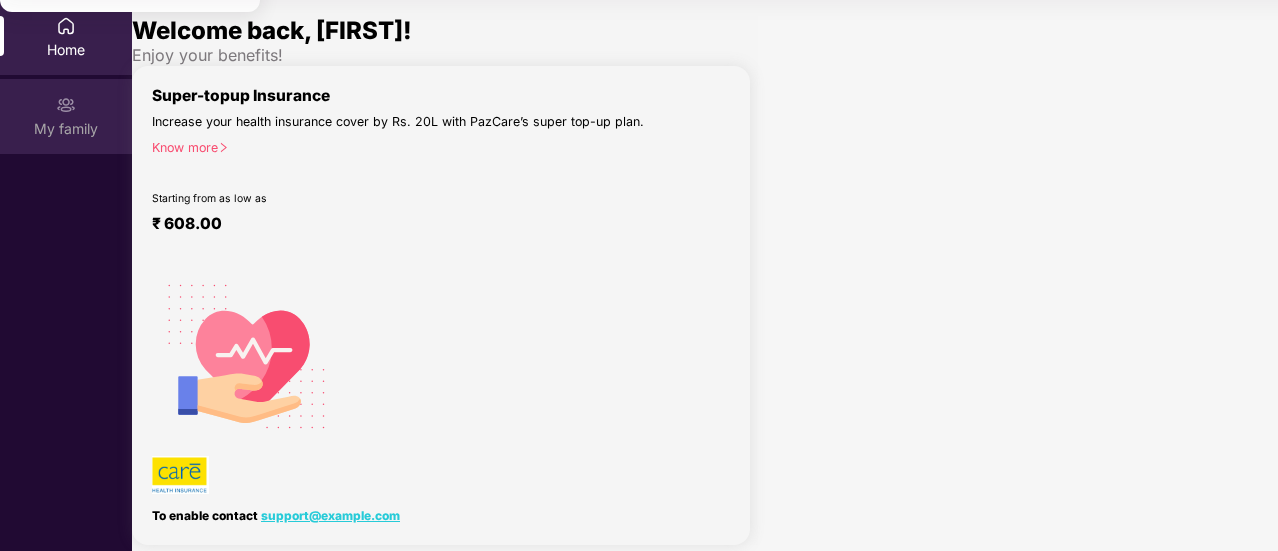 click on "My family" at bounding box center (66, 50) 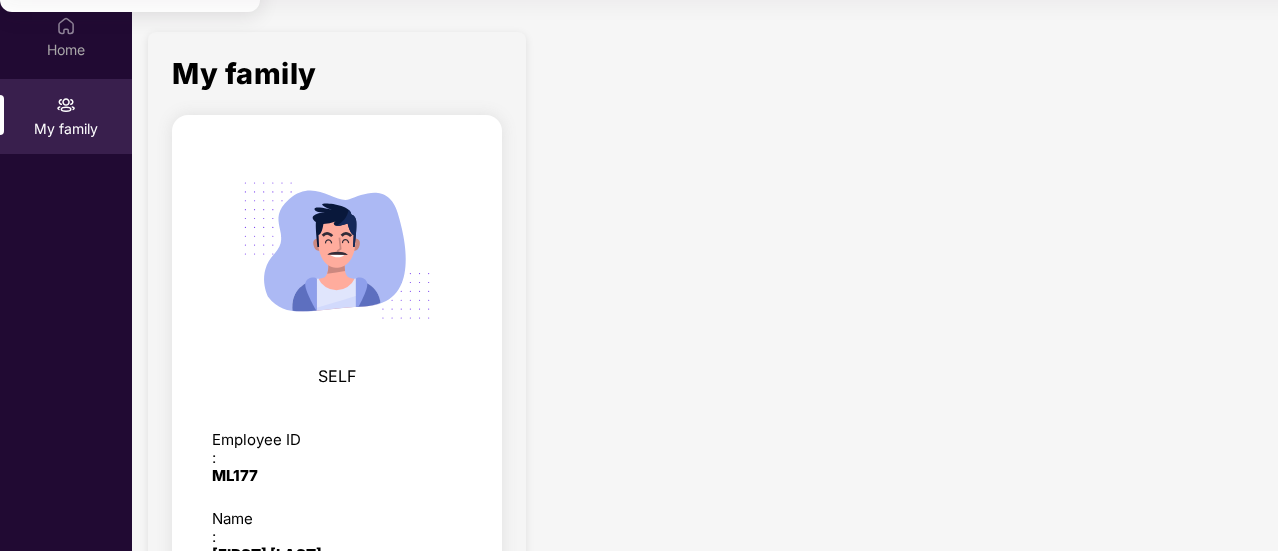 scroll, scrollTop: 115, scrollLeft: 0, axis: vertical 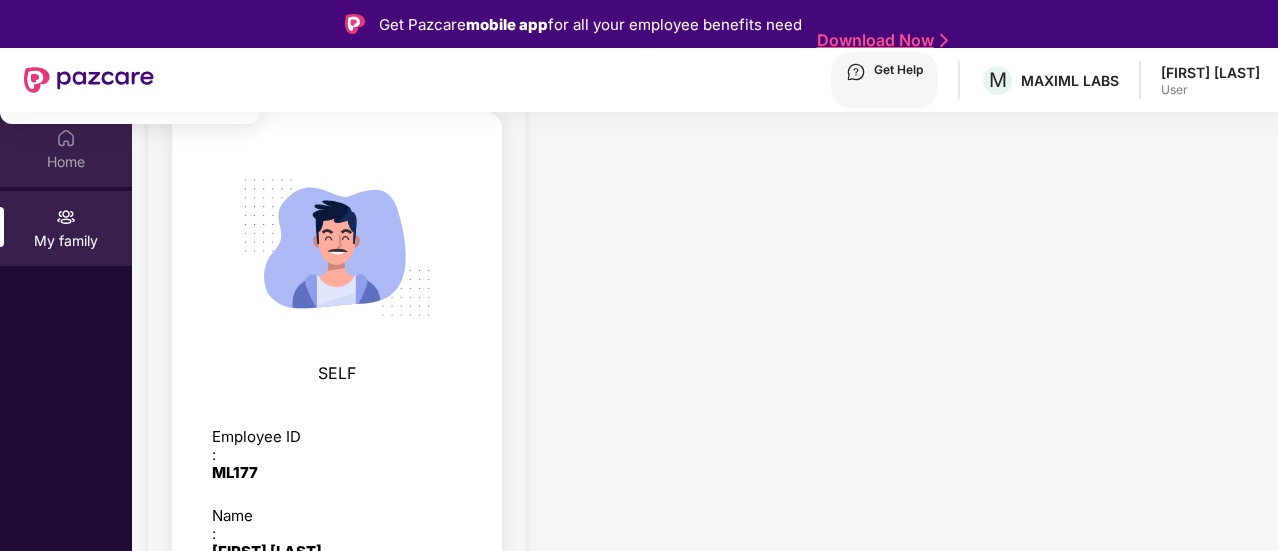 click on "Home" at bounding box center (66, 162) 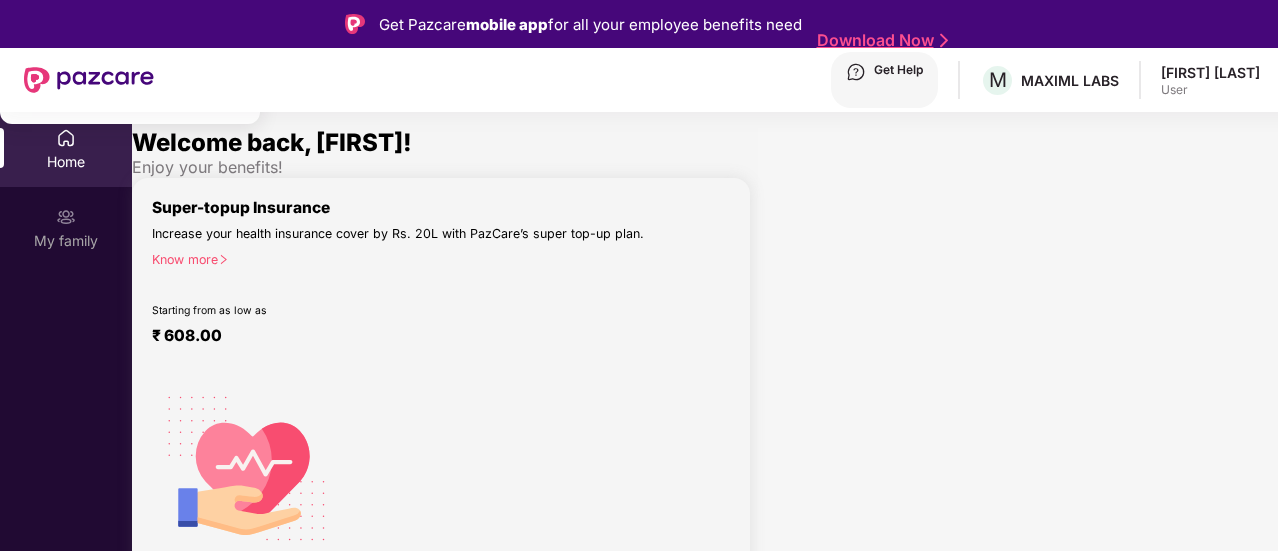 click on "Super-topup Insurance Increase your health insurance cover by Rs. 20L with PazCare’s super top-up plan. Know more  Starting from as low as ₹ 608.00" at bounding box center [441, 274] 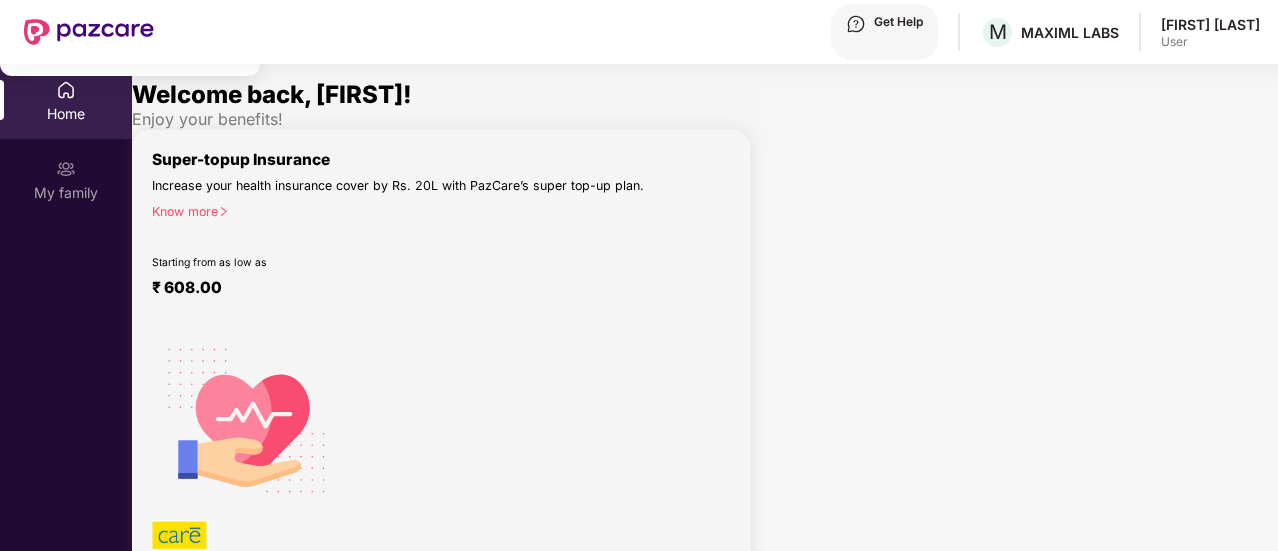 scroll, scrollTop: 72, scrollLeft: 0, axis: vertical 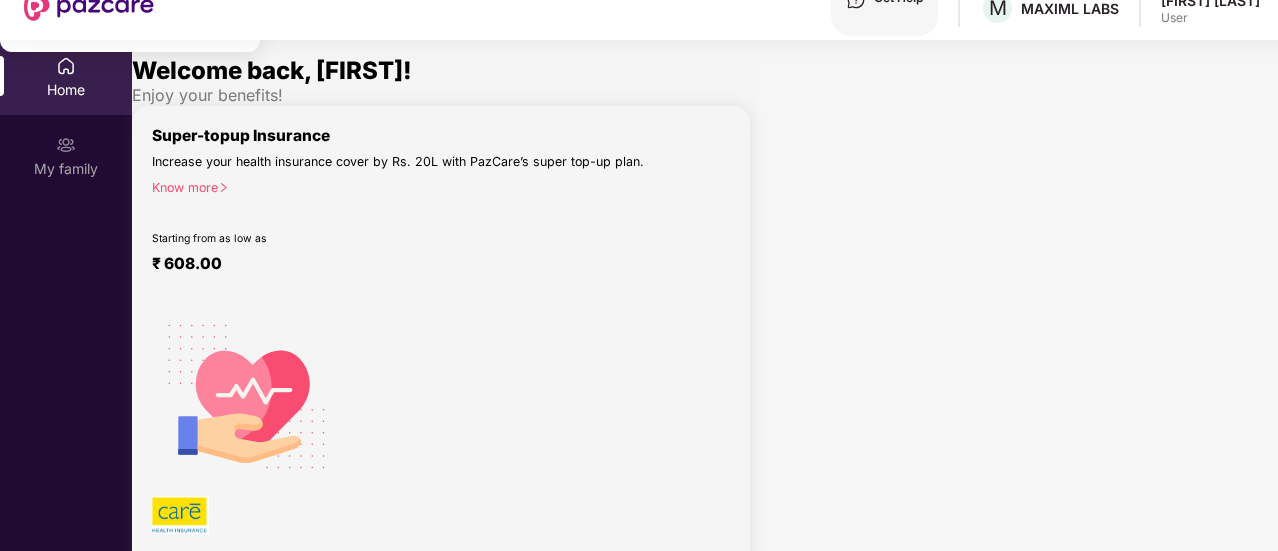 click at bounding box center [36, 622] 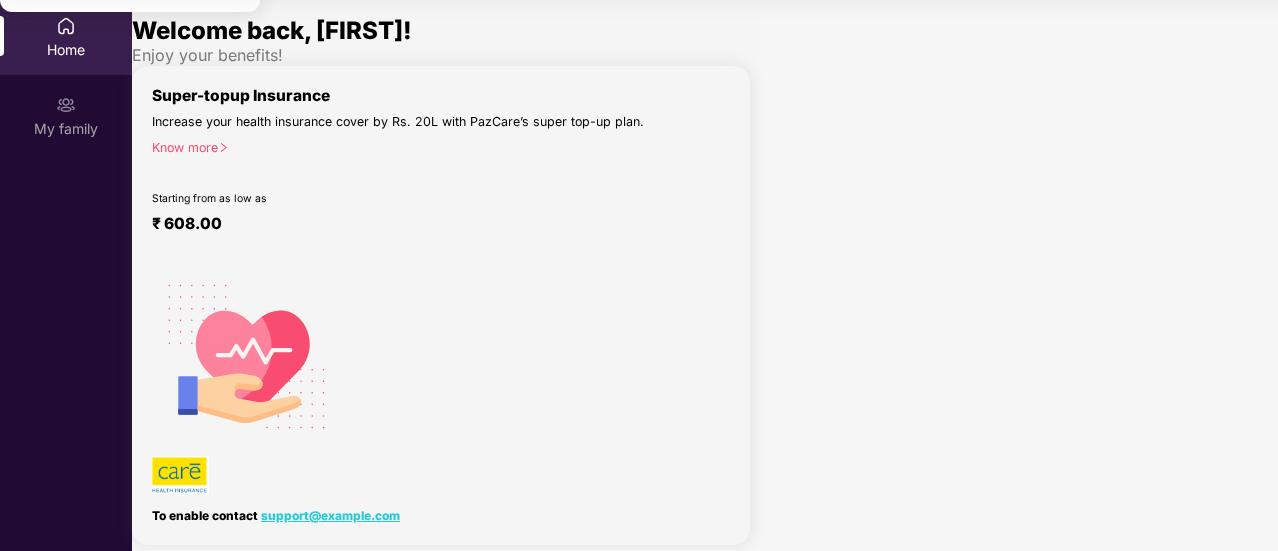 scroll, scrollTop: 0, scrollLeft: 0, axis: both 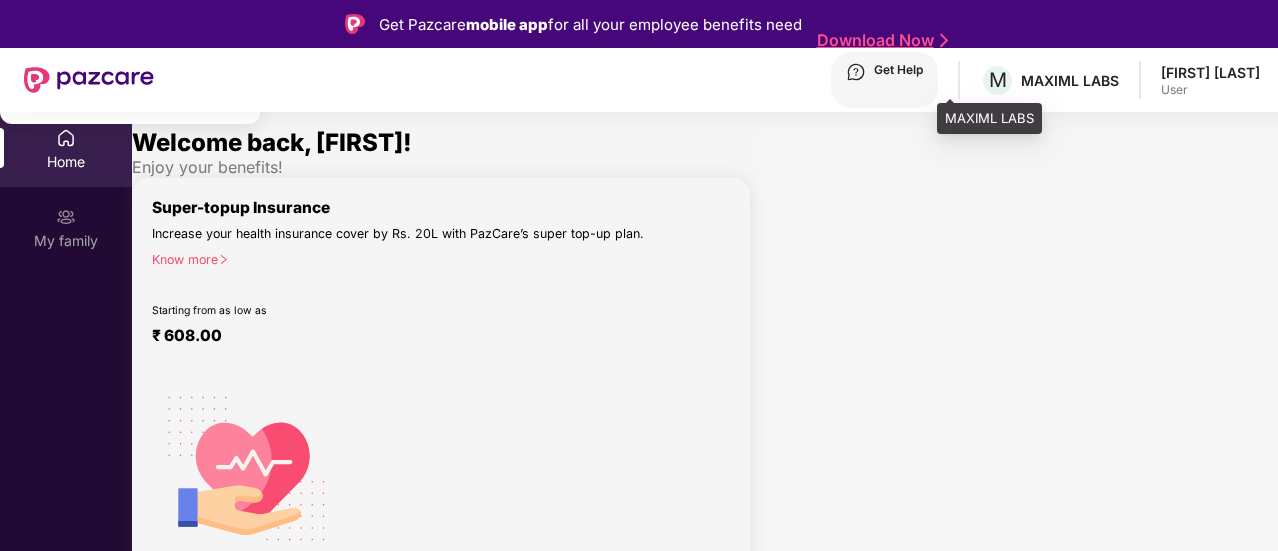 click on "MAXIML LABS" at bounding box center (1070, 80) 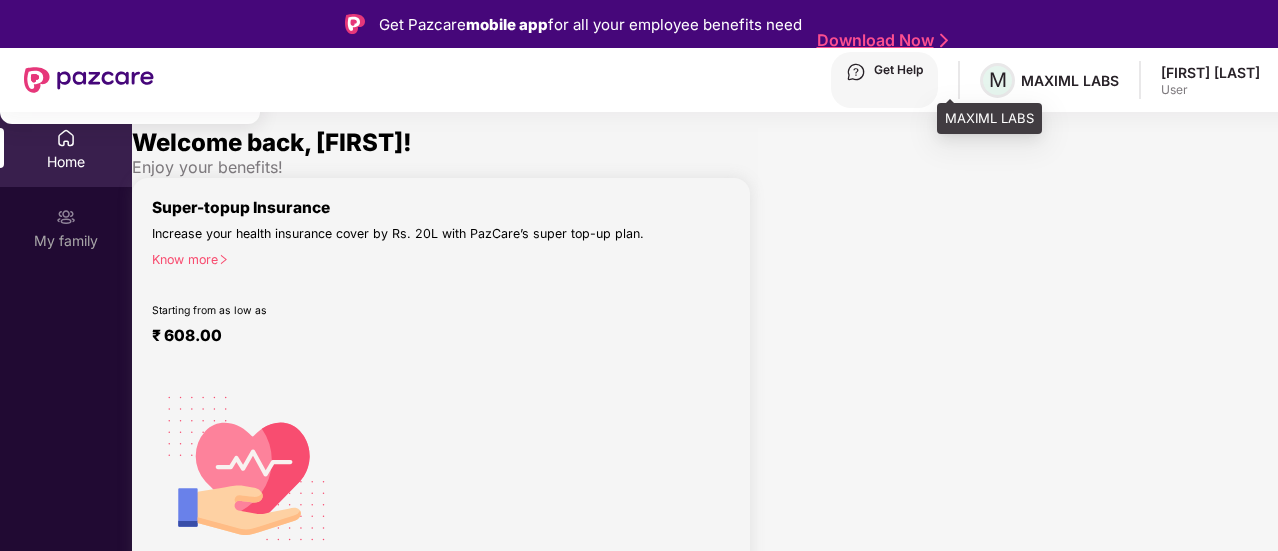 click on "M" at bounding box center [998, 80] 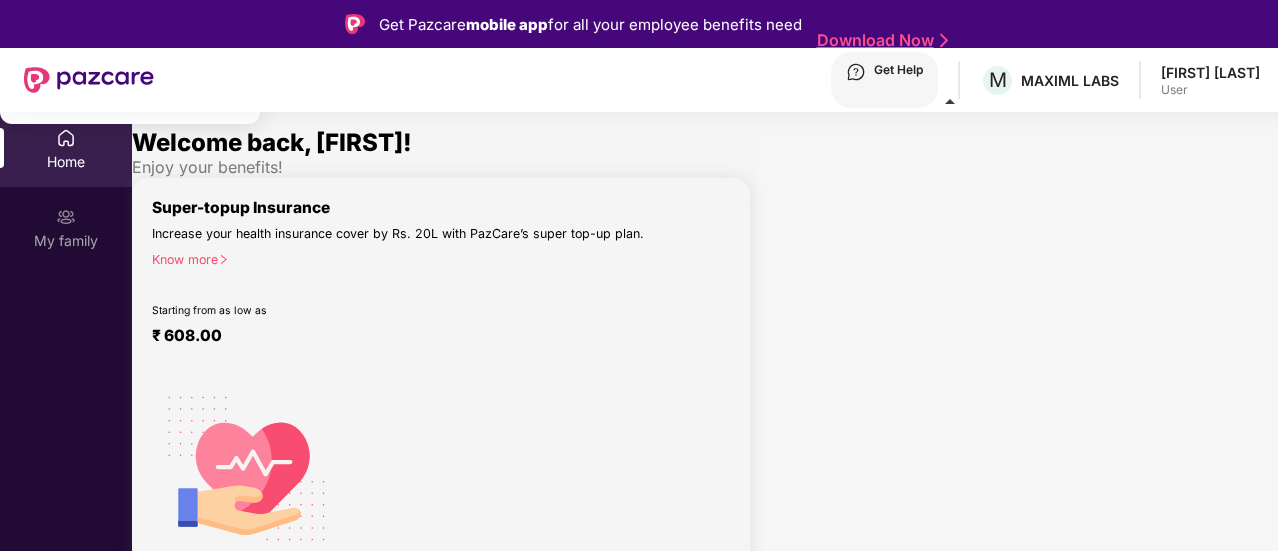 click at bounding box center (950, 101) 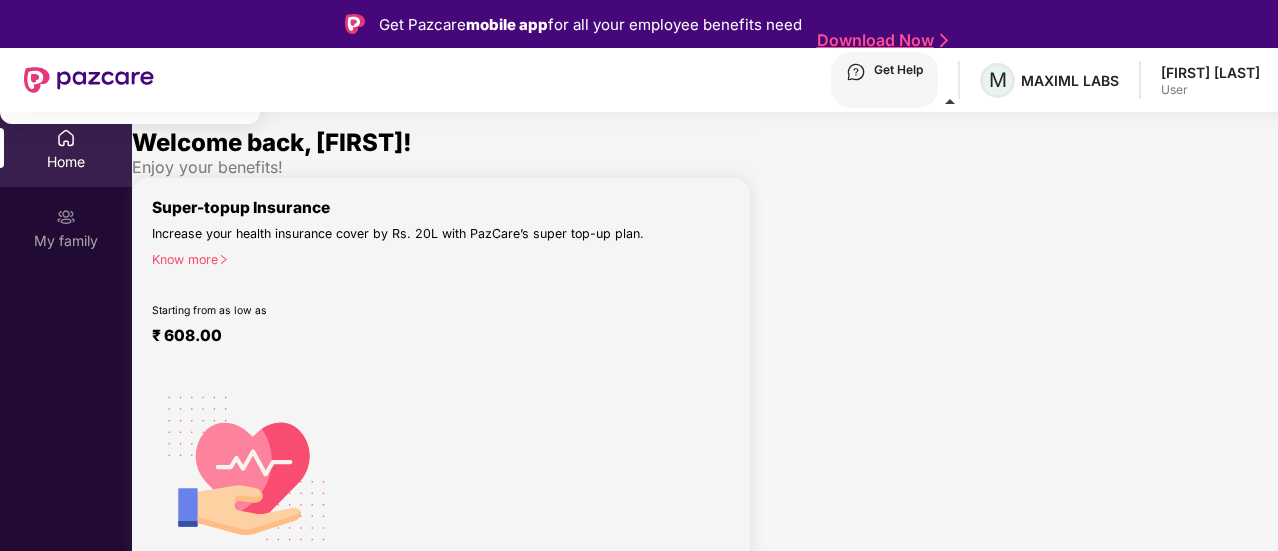 click on "M" at bounding box center (998, 80) 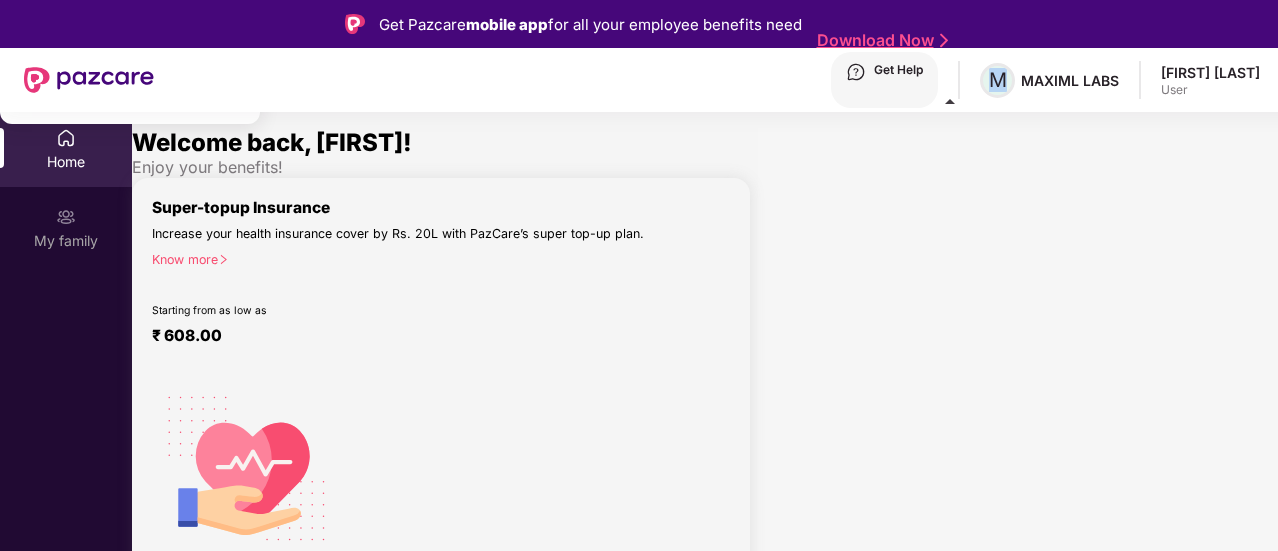 click on "M" at bounding box center (998, 80) 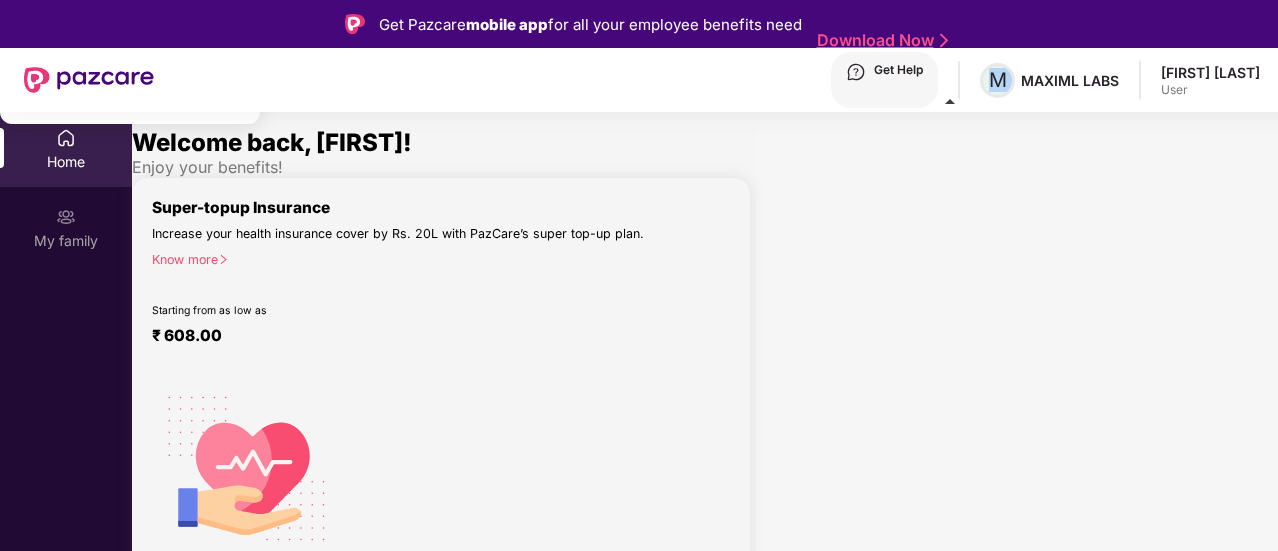 click on "M" at bounding box center [998, 80] 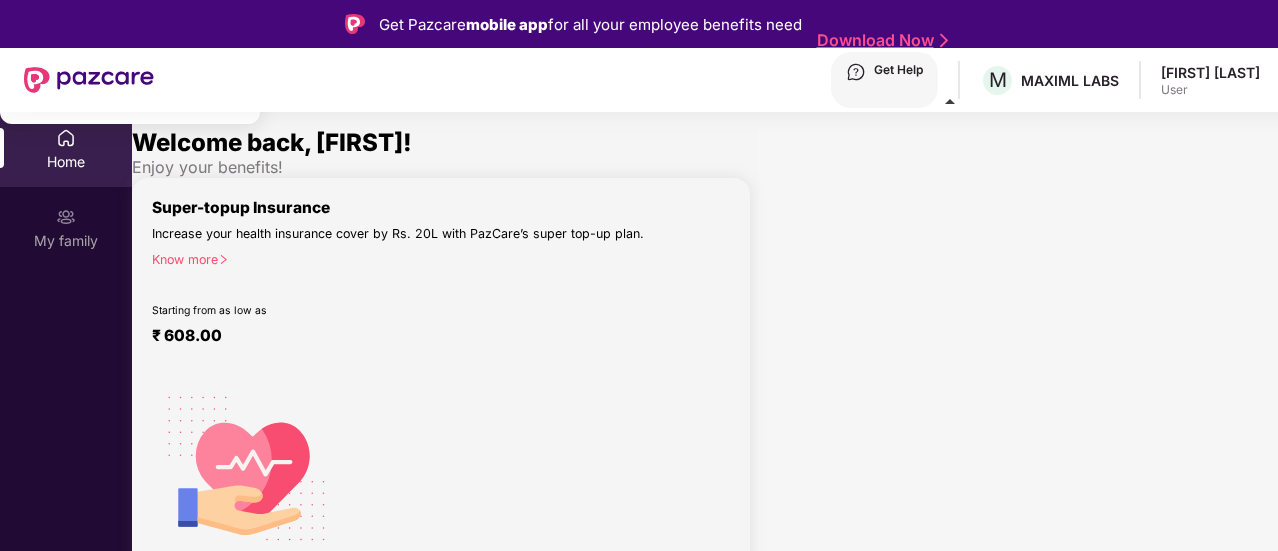 click on "MAXIML LABS" at bounding box center [1070, 80] 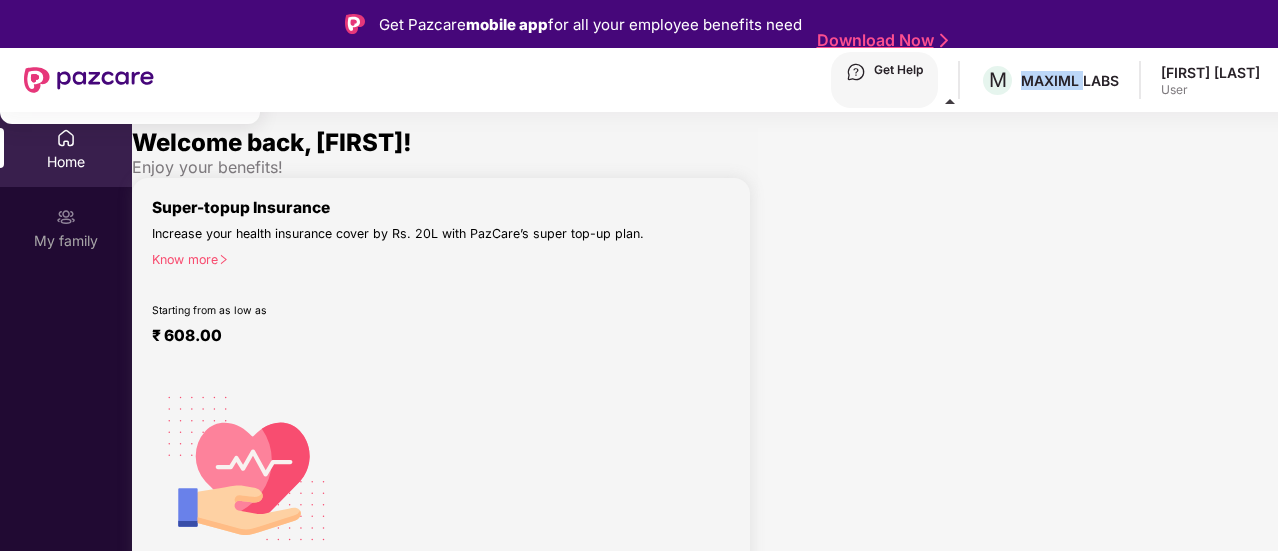 click on "MAXIML LABS" at bounding box center [1070, 80] 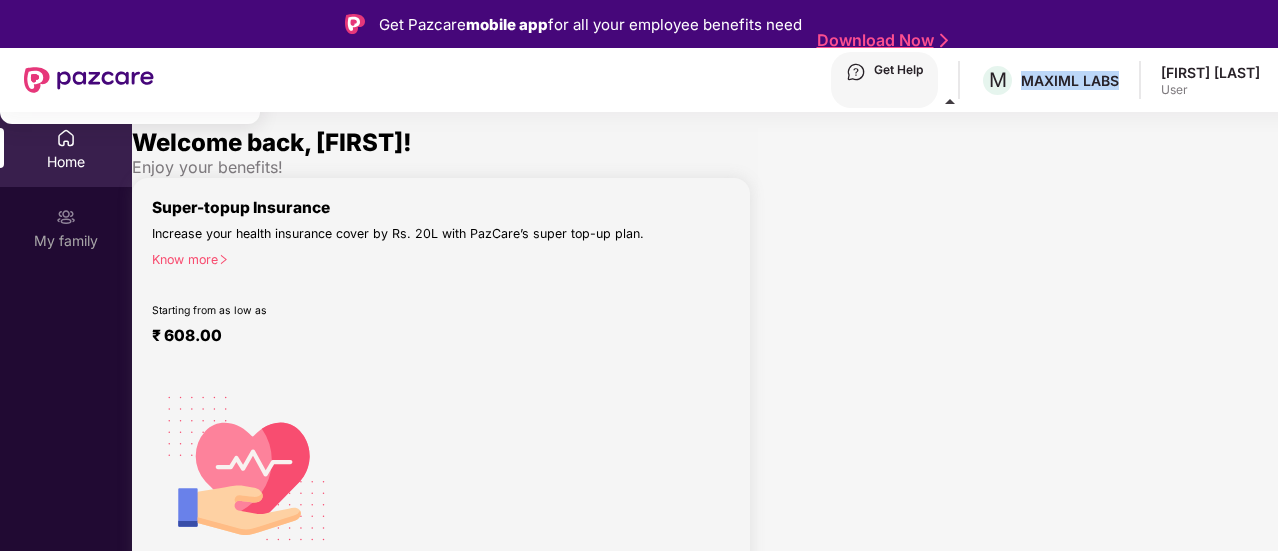 click on "MAXIML LABS" at bounding box center (1070, 80) 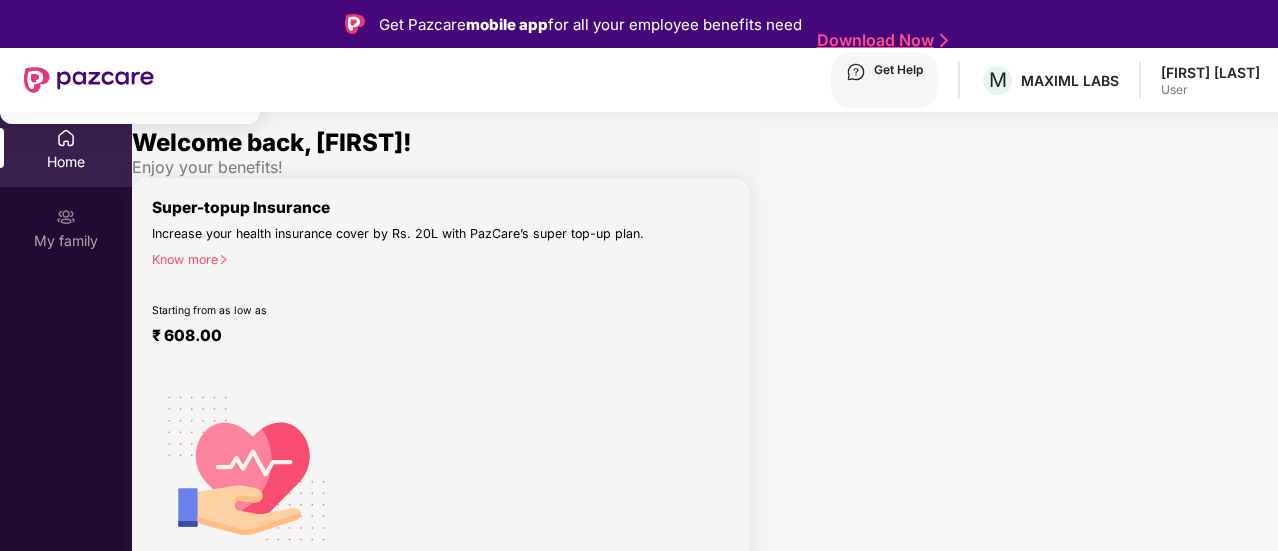 click on "[FIRST] [LAST]" at bounding box center (1210, 72) 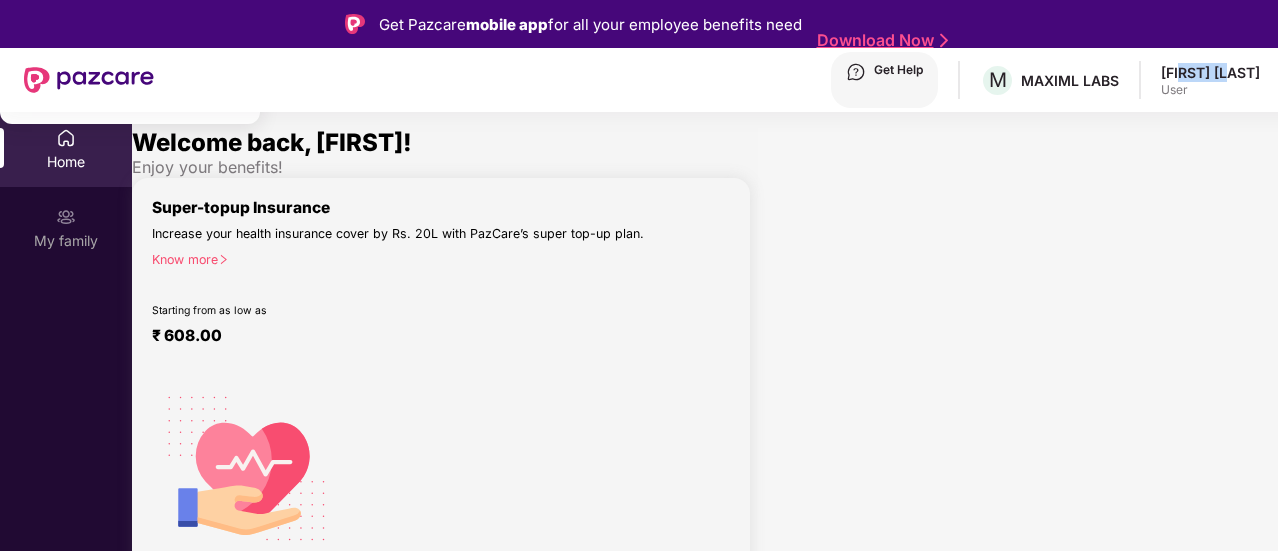click on "[FIRST] [LAST]" at bounding box center [1210, 72] 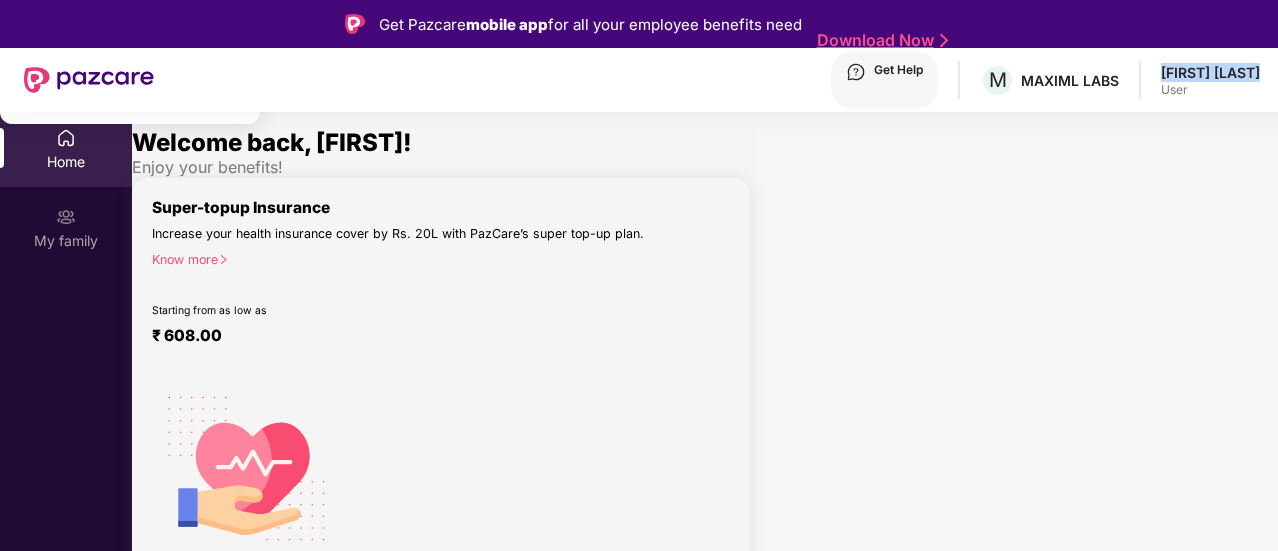click on "[FIRST] [LAST]" at bounding box center [1210, 72] 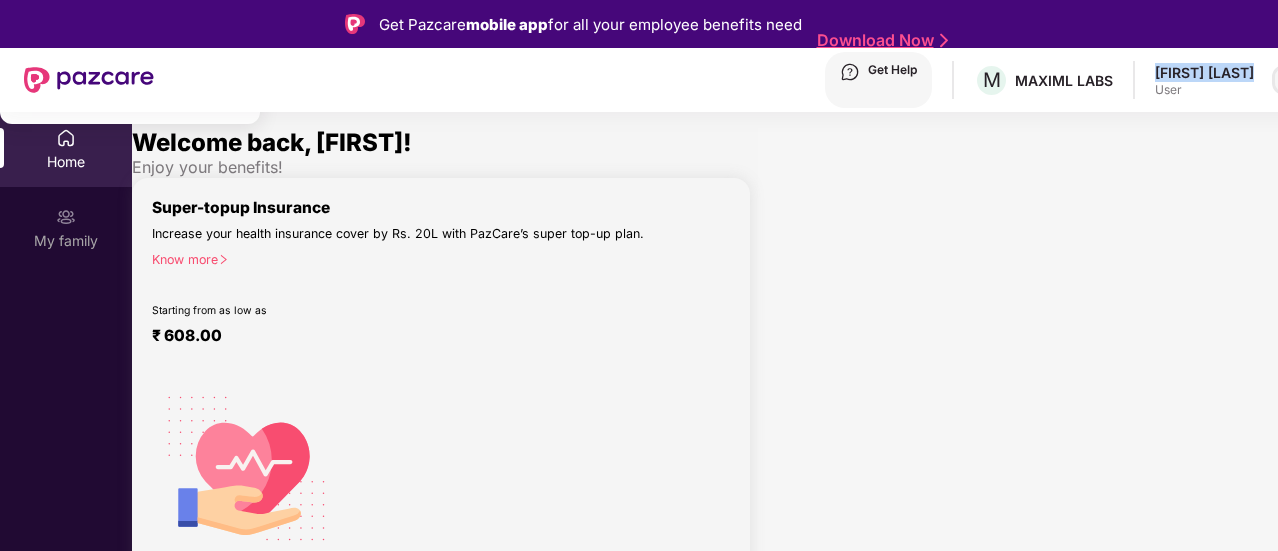 click at bounding box center (1287, 80) 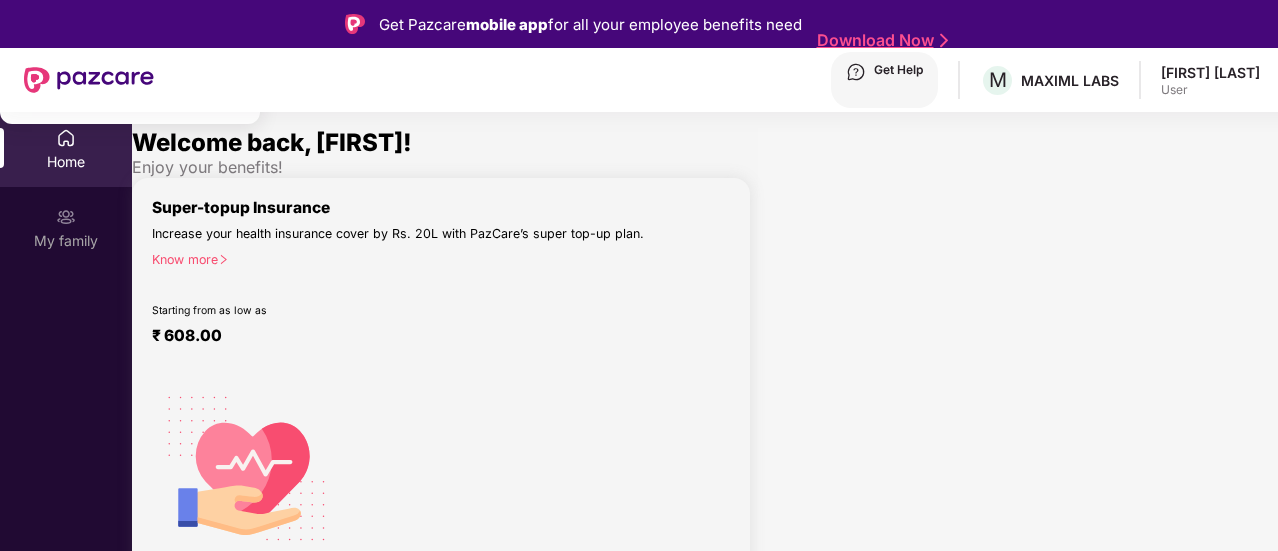 click on "[FIRST] [LAST]" at bounding box center (105, 86) 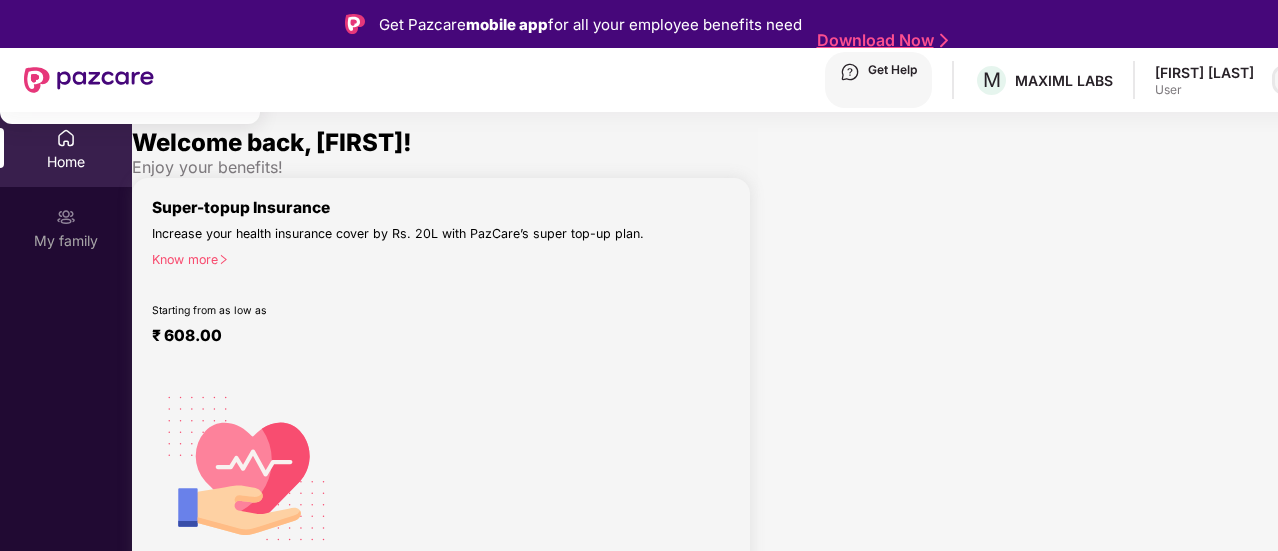 click at bounding box center (1287, 80) 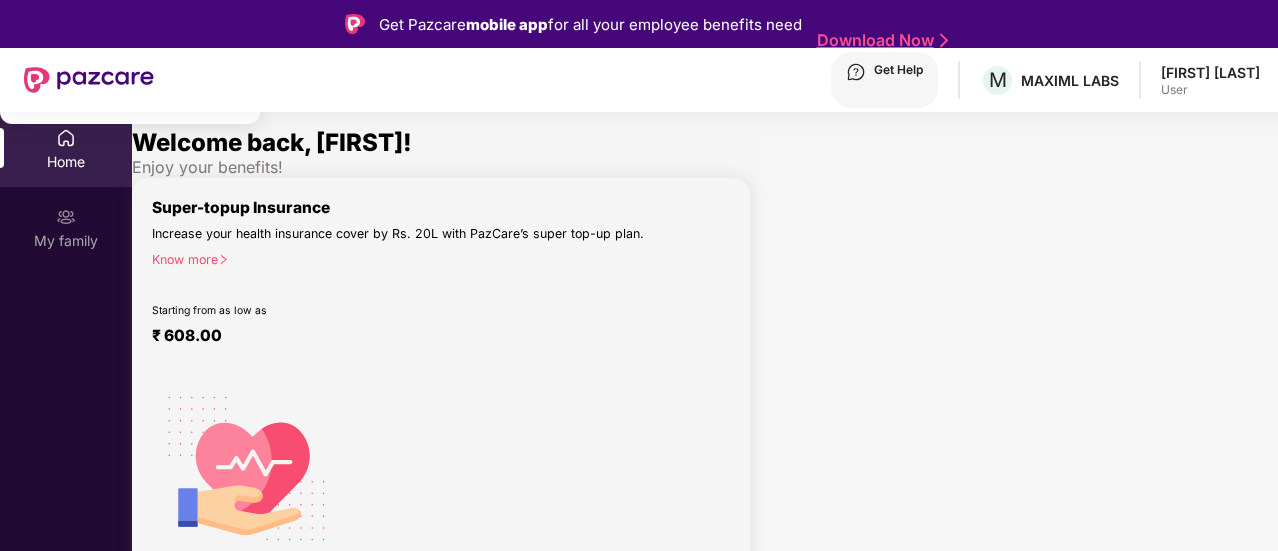 click on "[FIRST] [LAST]" at bounding box center (105, 86) 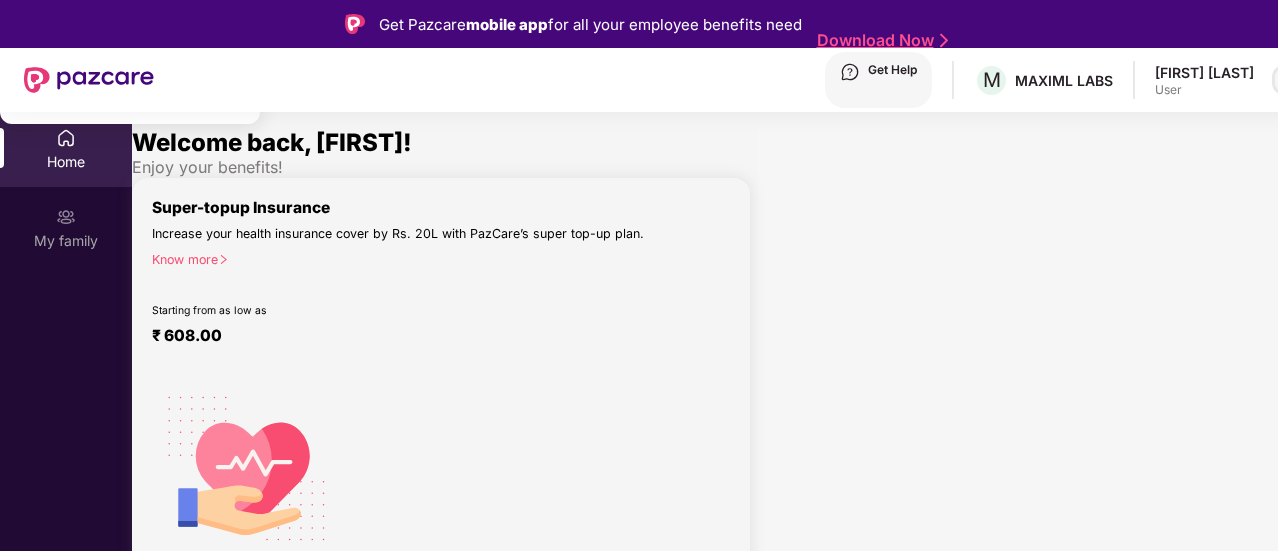 click at bounding box center [1287, 80] 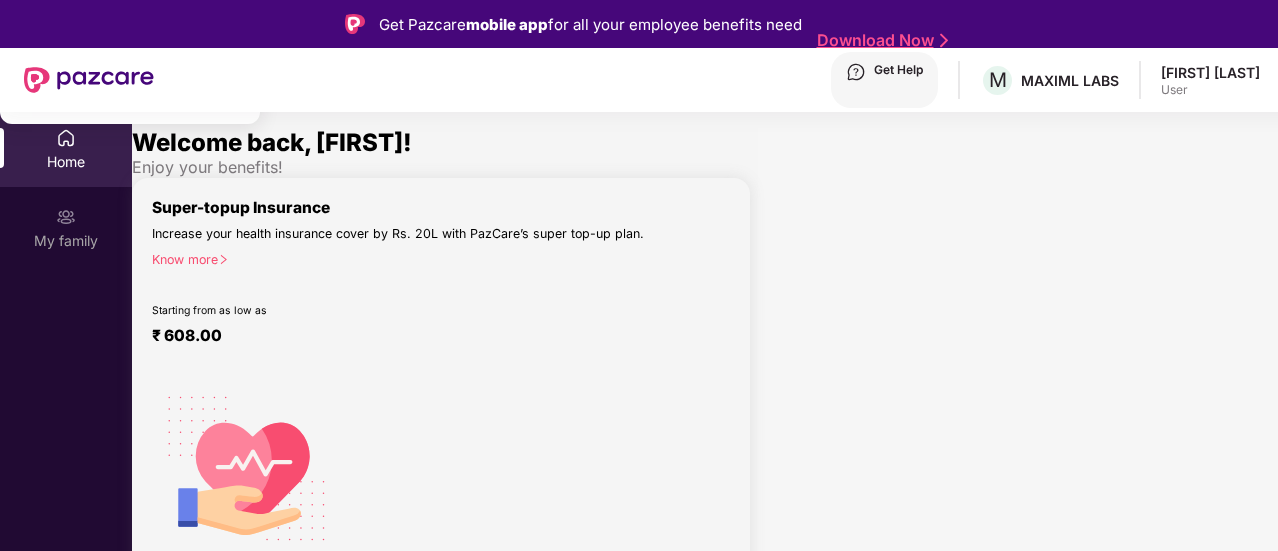 click on "M" at bounding box center (32, 93) 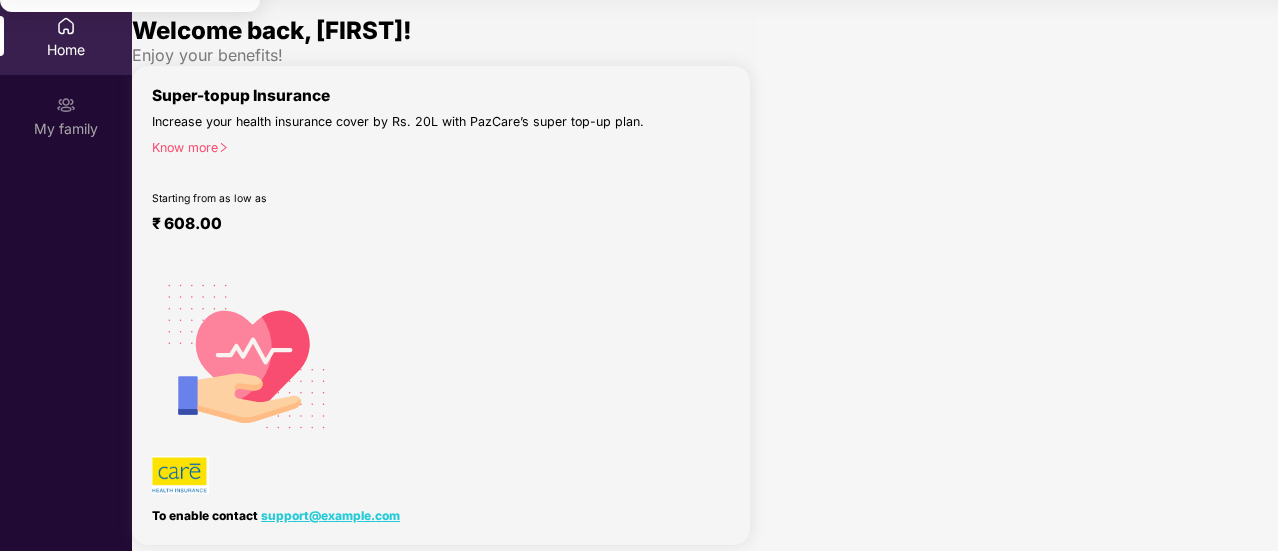 scroll, scrollTop: 0, scrollLeft: 0, axis: both 